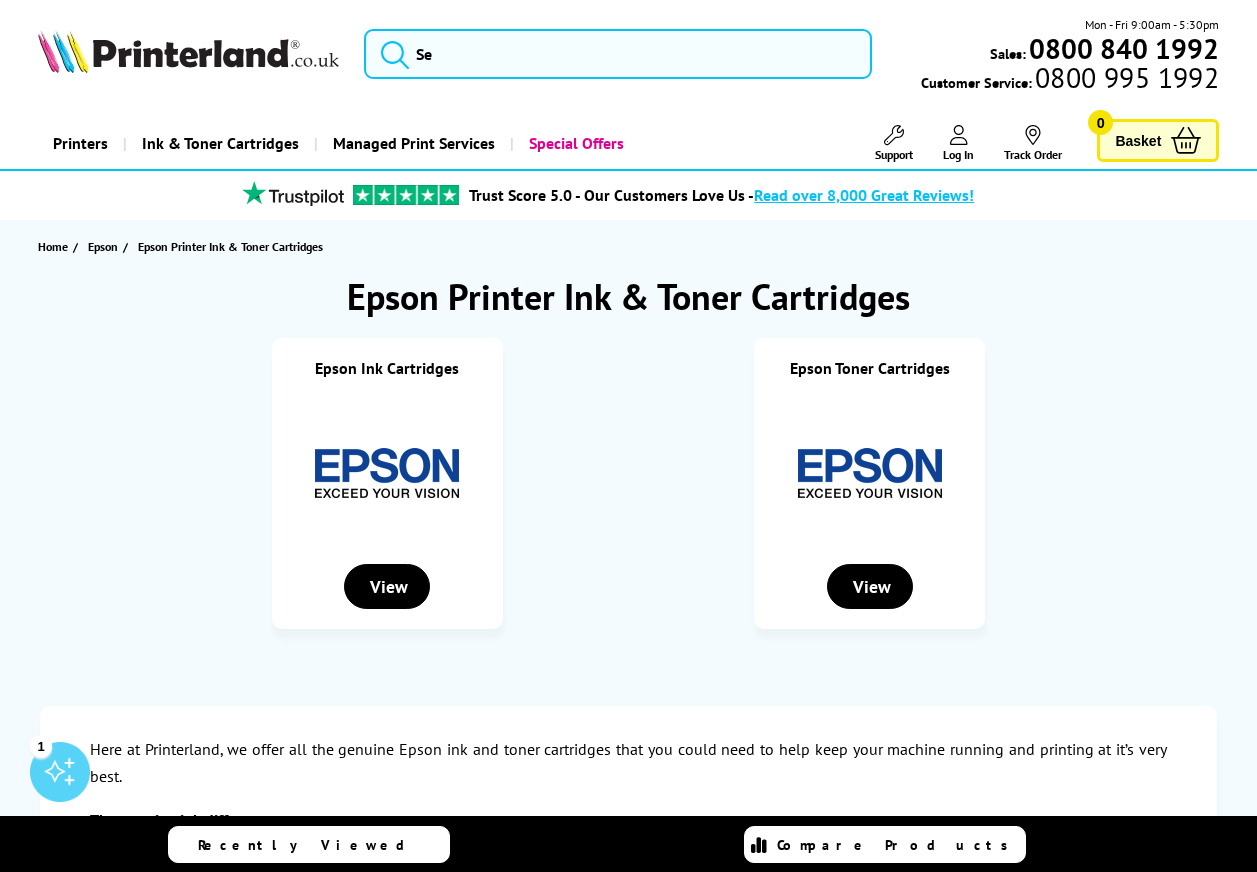 scroll, scrollTop: 0, scrollLeft: 0, axis: both 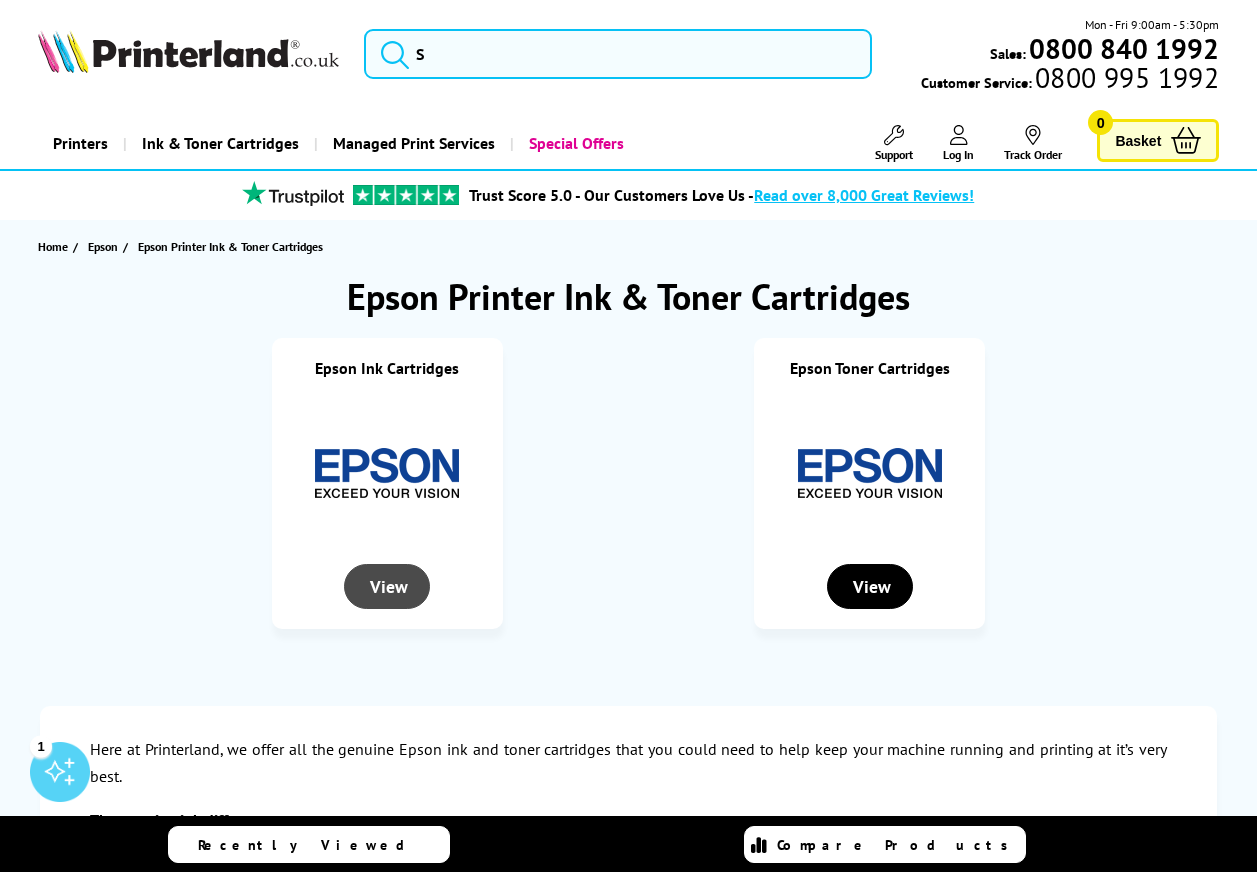 click on "View" at bounding box center [387, 586] 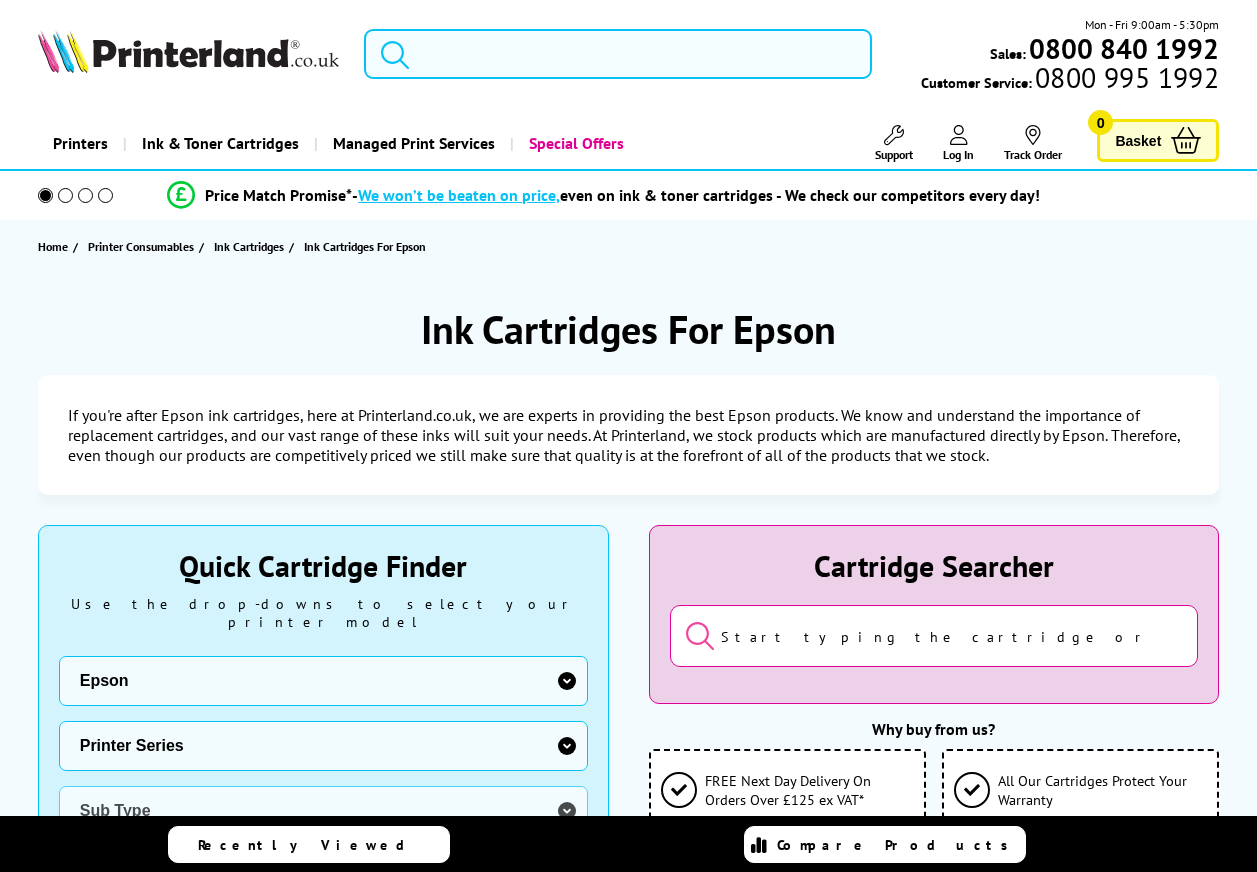 scroll, scrollTop: 0, scrollLeft: 0, axis: both 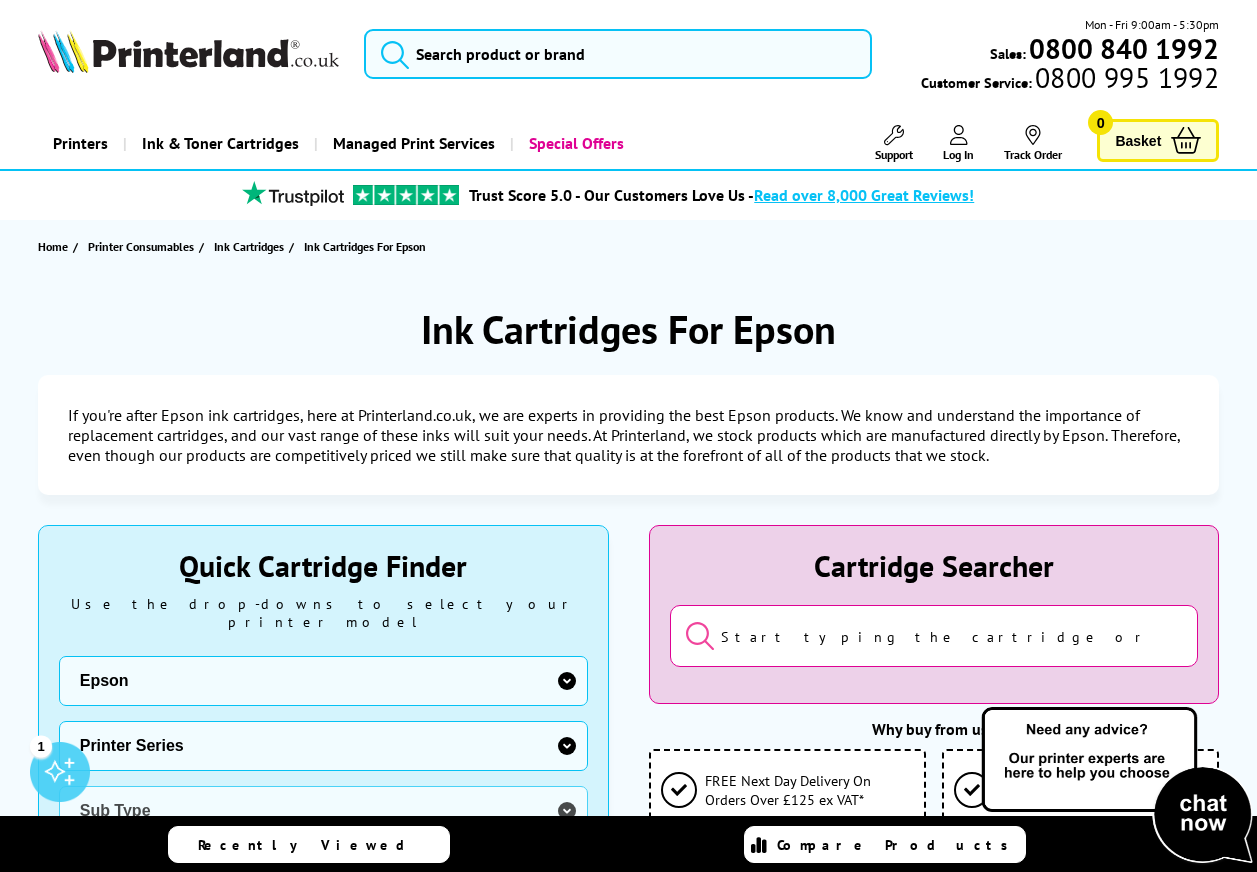 click on "Manufacturer
Brother
Canon
Cubify
Dell
Dymo
Epson
HP
Kodak
Konica Minolta
Kyocera
Lexmark
OKI
Panasonic
Pantum
Pitney Bowes
Ricoh
Sagem
Samsung
Sharp
Tally
Xerox
Zebra" at bounding box center [323, 681] 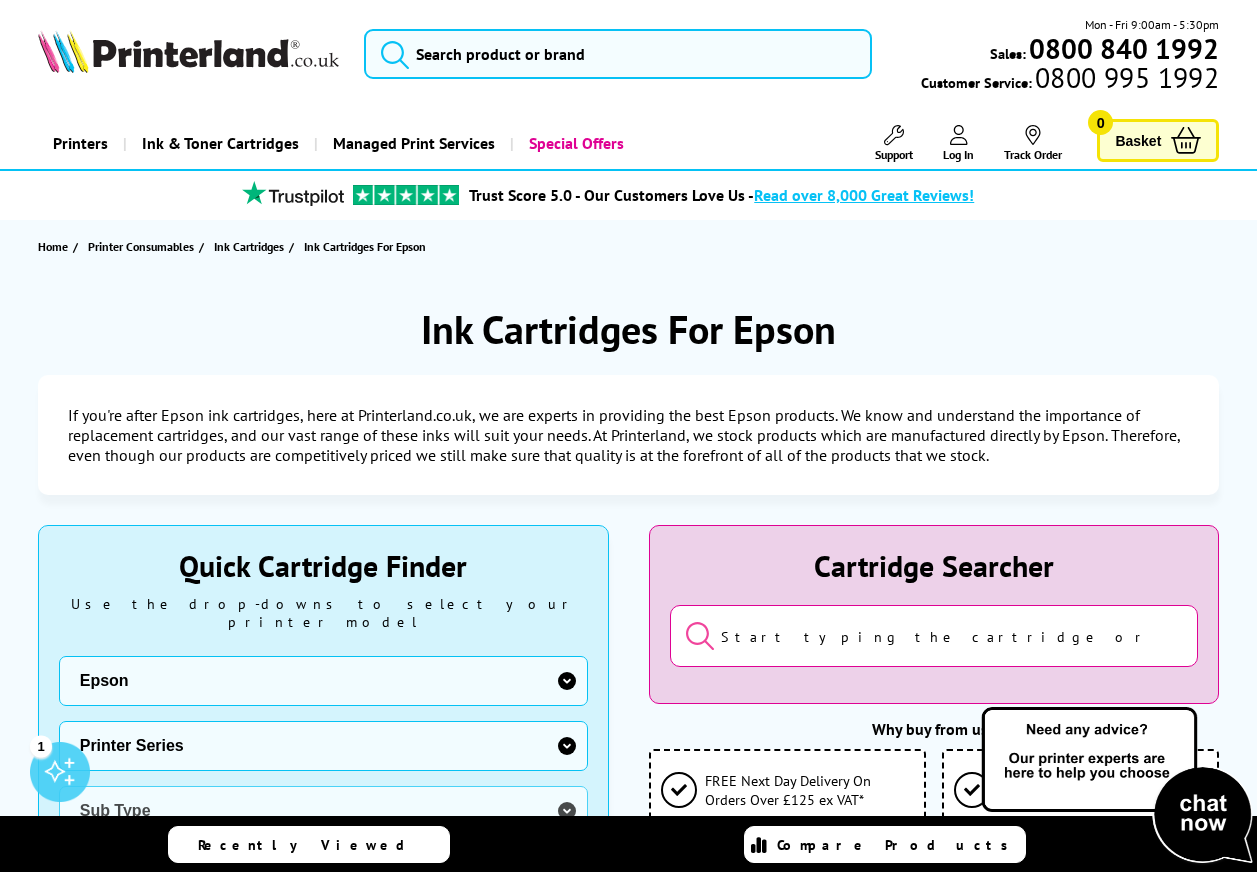 click on "Manufacturer
Brother
Canon
Cubify
Dell
Dymo
Epson
HP
Kodak
Konica Minolta
Kyocera
Lexmark
OKI
Panasonic
Pantum
Pitney Bowes
Ricoh
Sagem
Samsung
Sharp
Tally
Xerox
Zebra" at bounding box center (323, 681) 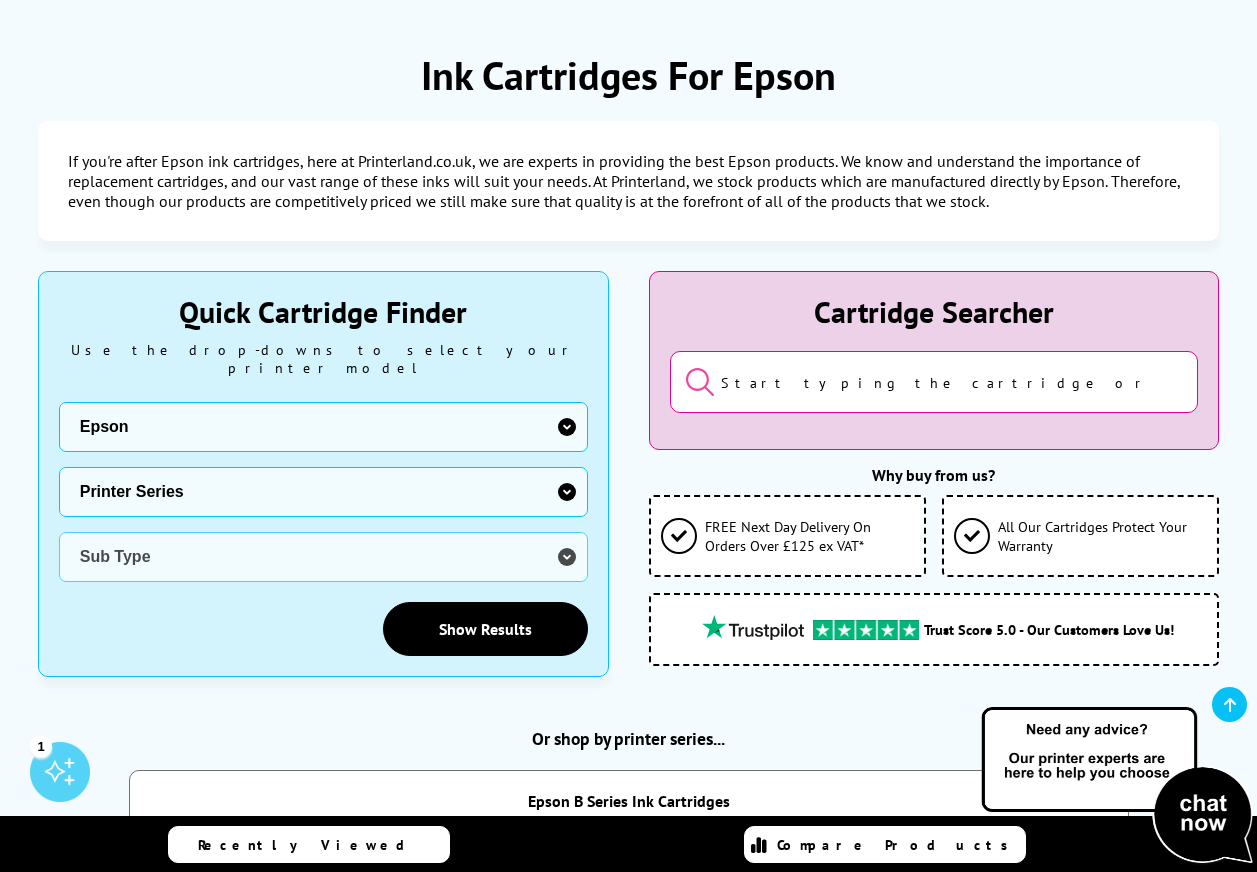 scroll, scrollTop: 300, scrollLeft: 0, axis: vertical 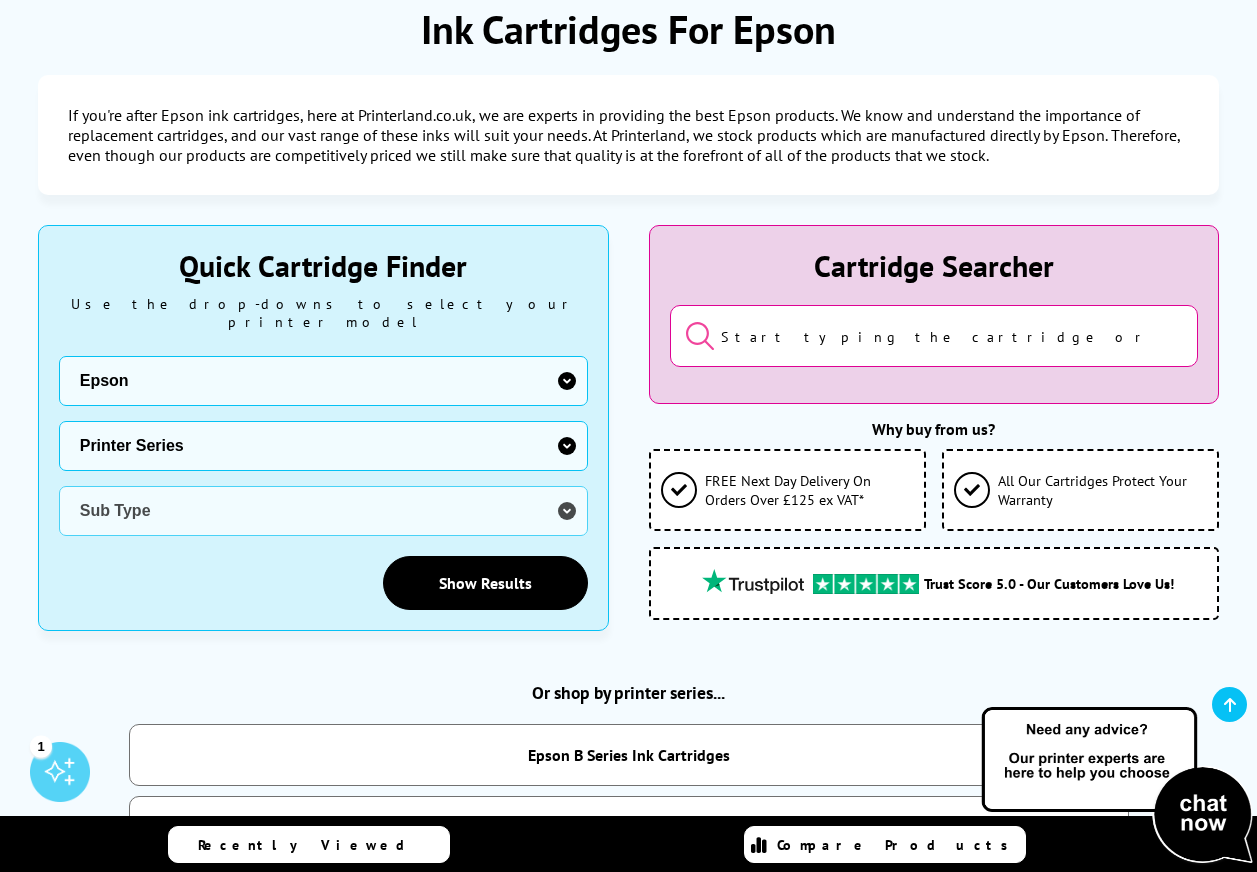 click on "Printer Series
B Series
DFX Series
Discproducer
DLQ Series
EcoTank Series Ink Bottles
Expression Home Series
Expression Photo Series
Expression Premium Series
FX Series
Label Printer Series
LQ Series
LX Series
MX Series
PictureMate Series
PLQ Series
PM Series
RX Series
Stylus Colour Series
Stylus CX Series
Stylus DX Series
Stylus Office Series
Stylus Photo Series
Stylus Pro Series
Stylus Scan Series
Stylus Series
Stylus SX Series
SureColor Series
TM Series
Workforce Pro Series
Workforce Series
AL Series
C Series
CX Series
EPL Series
M Series" at bounding box center [323, 446] 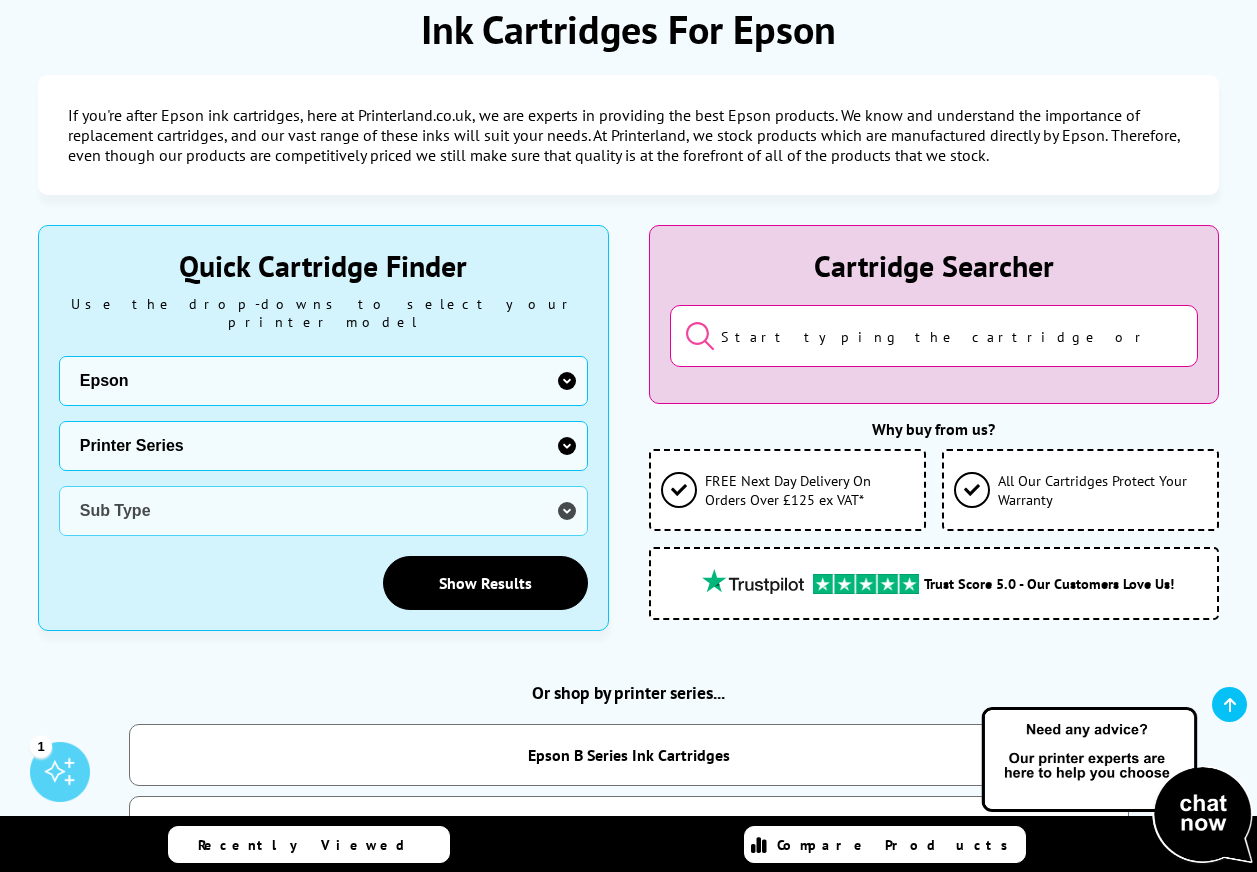 select on "32949" 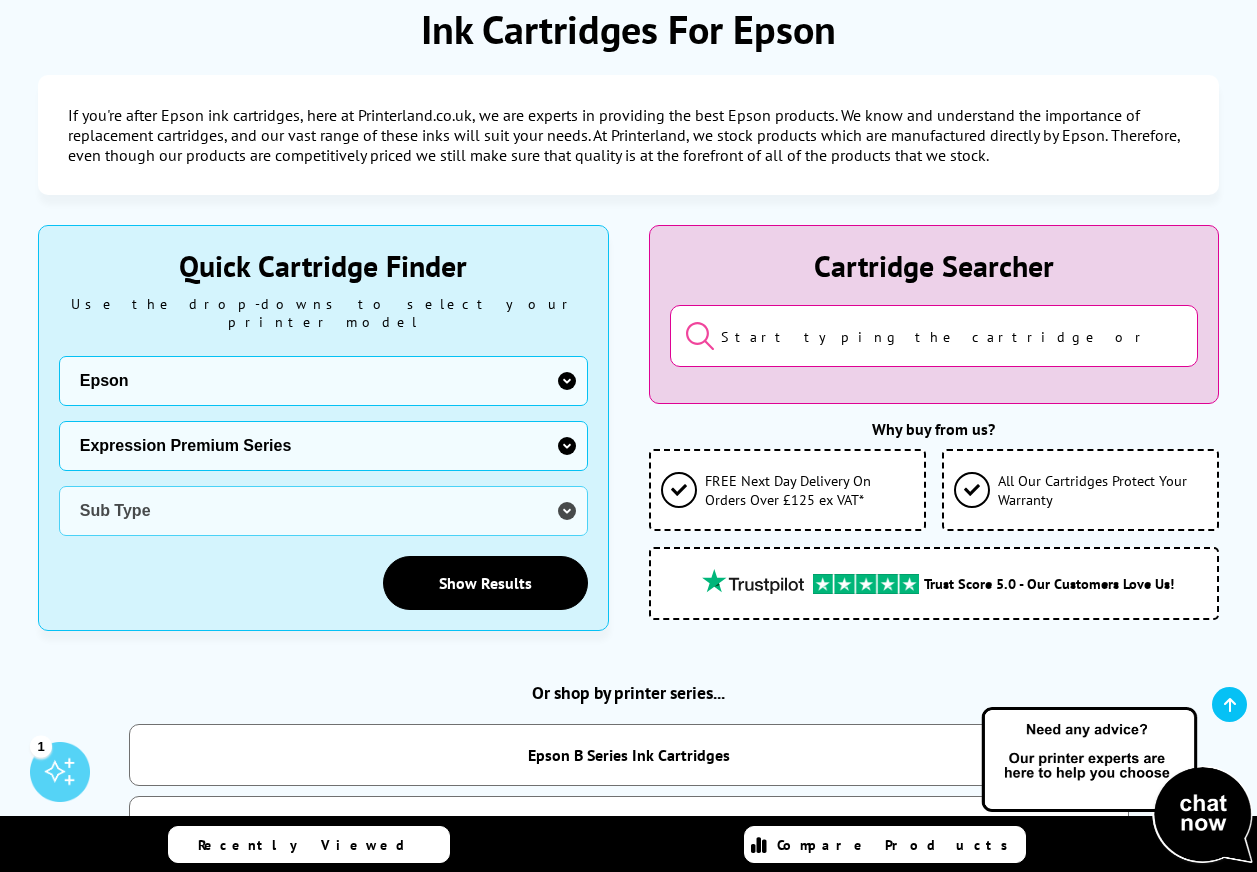 click on "Printer Series
B Series
DFX Series
Discproducer
DLQ Series
EcoTank Series Ink Bottles
Expression Home Series
Expression Photo Series
Expression Premium Series
FX Series
Label Printer Series
LQ Series
LX Series
MX Series
PictureMate Series
PLQ Series
PM Series
RX Series
Stylus Colour Series
Stylus CX Series
Stylus DX Series
Stylus Office Series
Stylus Photo Series
Stylus Pro Series
Stylus Scan Series
Stylus Series
Stylus SX Series
SureColor Series
TM Series
Workforce Pro Series
Workforce Series
AL Series
C Series
CX Series
EPL Series
M Series" at bounding box center [323, 446] 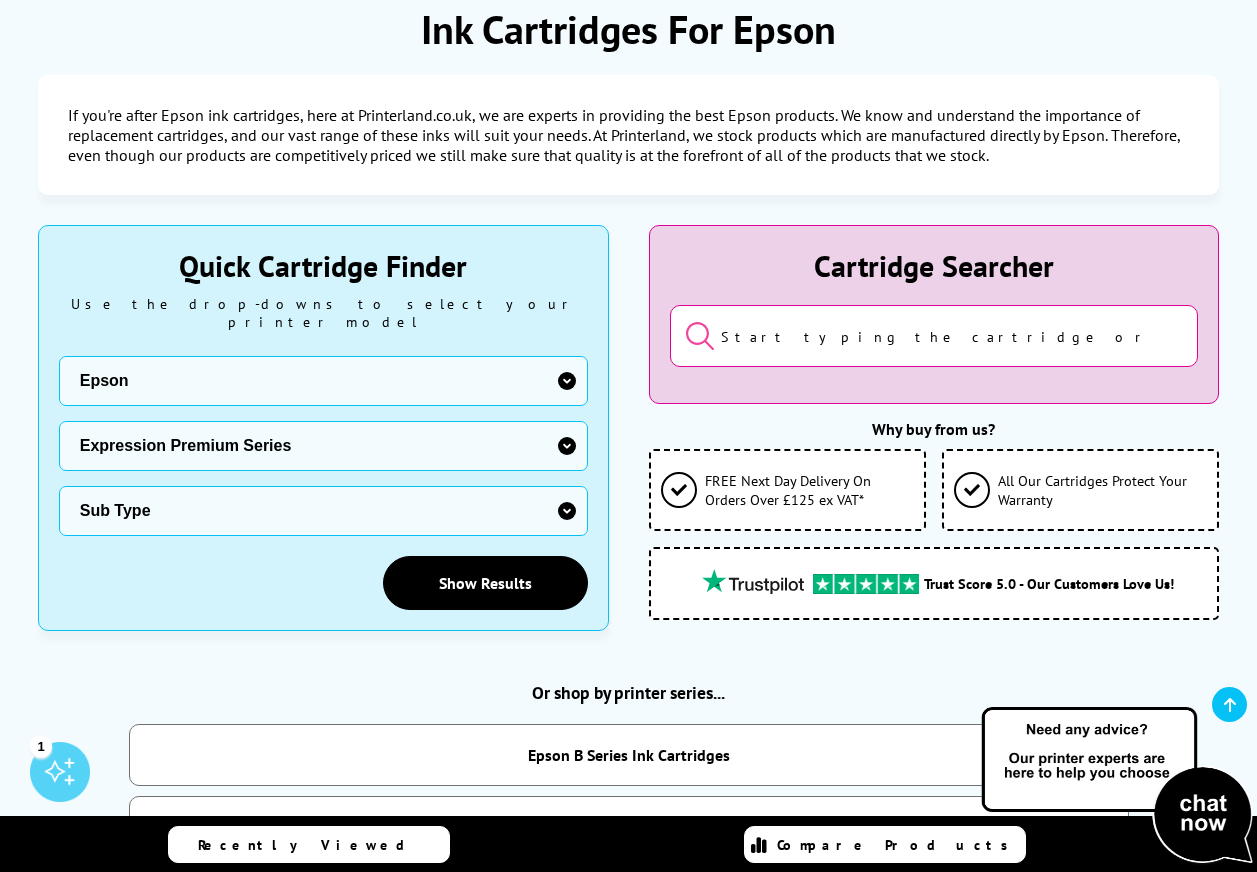 click on "Manufacturer
Brother
Canon
Cubify
Dell
Dymo
Epson
HP
Kodak
Konica Minolta
Kyocera
Lexmark
OKI
Panasonic
Pantum
Pitney Bowes
Ricoh
Sagem
Samsung
Sharp
Tally
Xerox
Zebra" at bounding box center [323, 381] 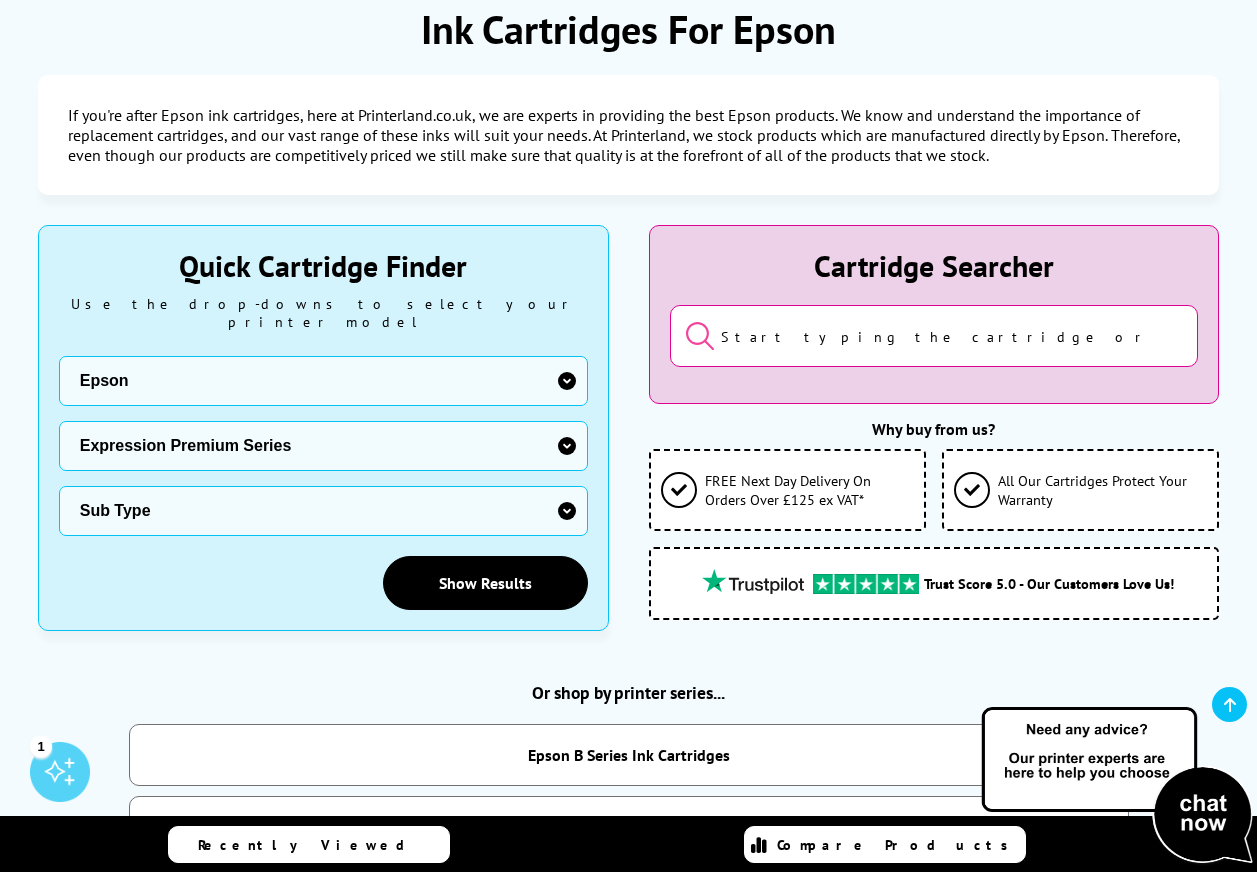 click at bounding box center [934, 336] 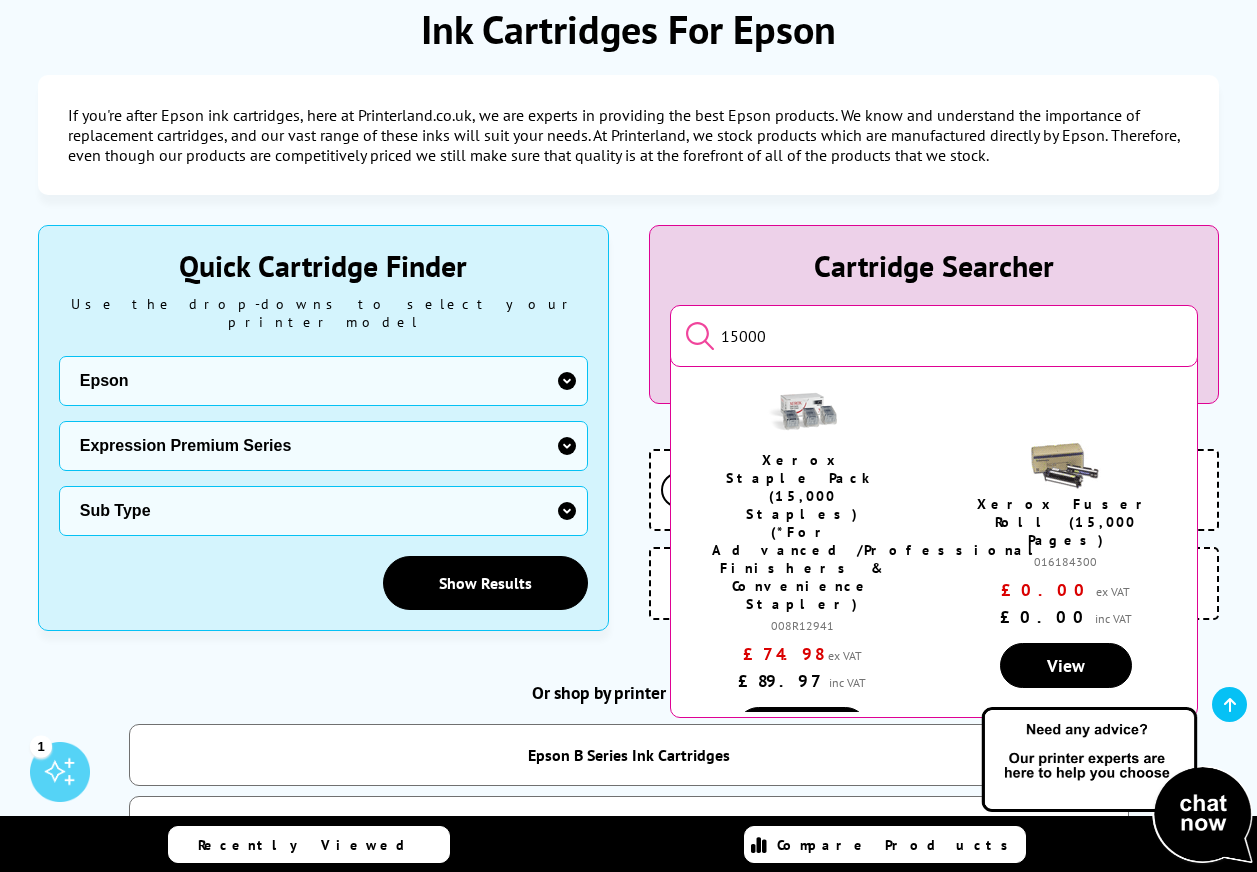 type on "15000" 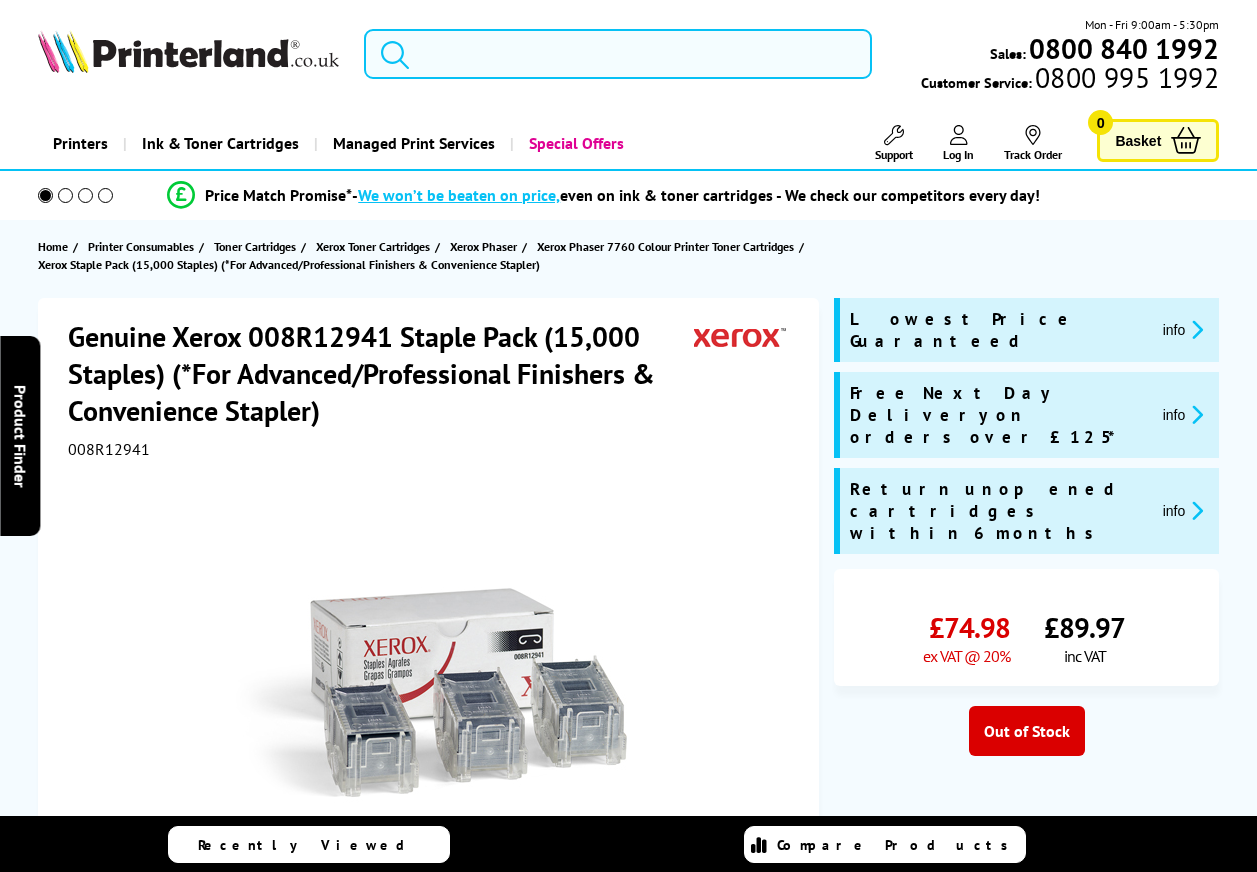 scroll, scrollTop: 0, scrollLeft: 0, axis: both 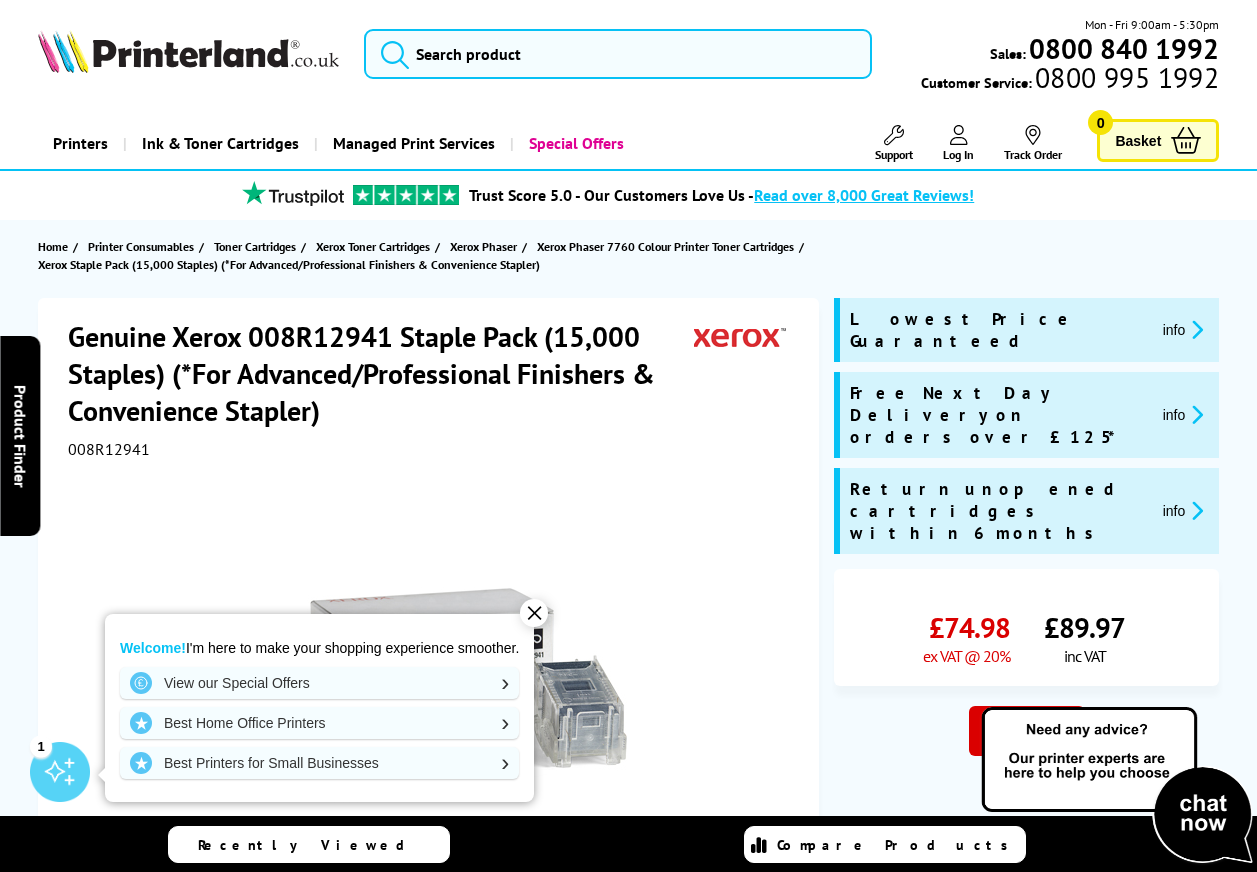 click on "✕" at bounding box center [534, 613] 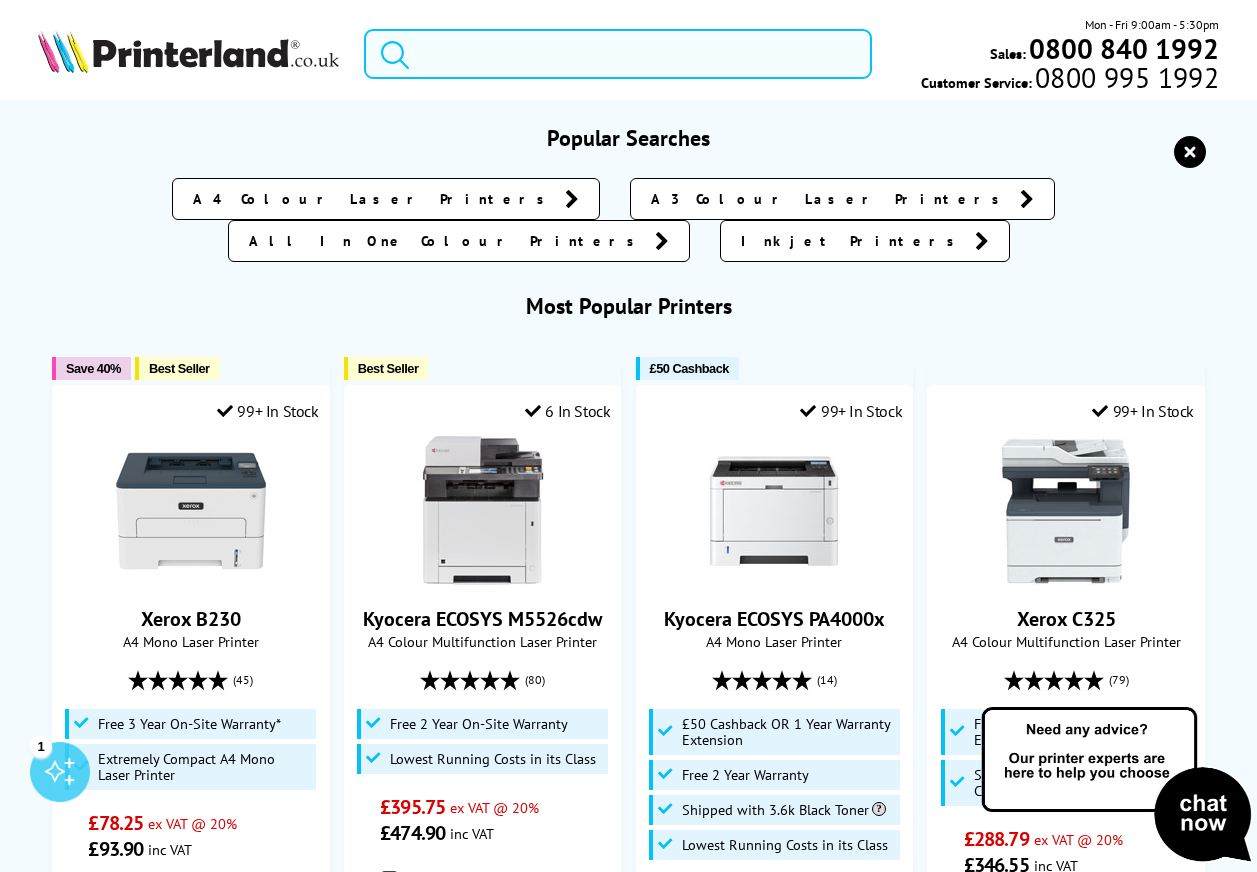 click at bounding box center (618, 54) 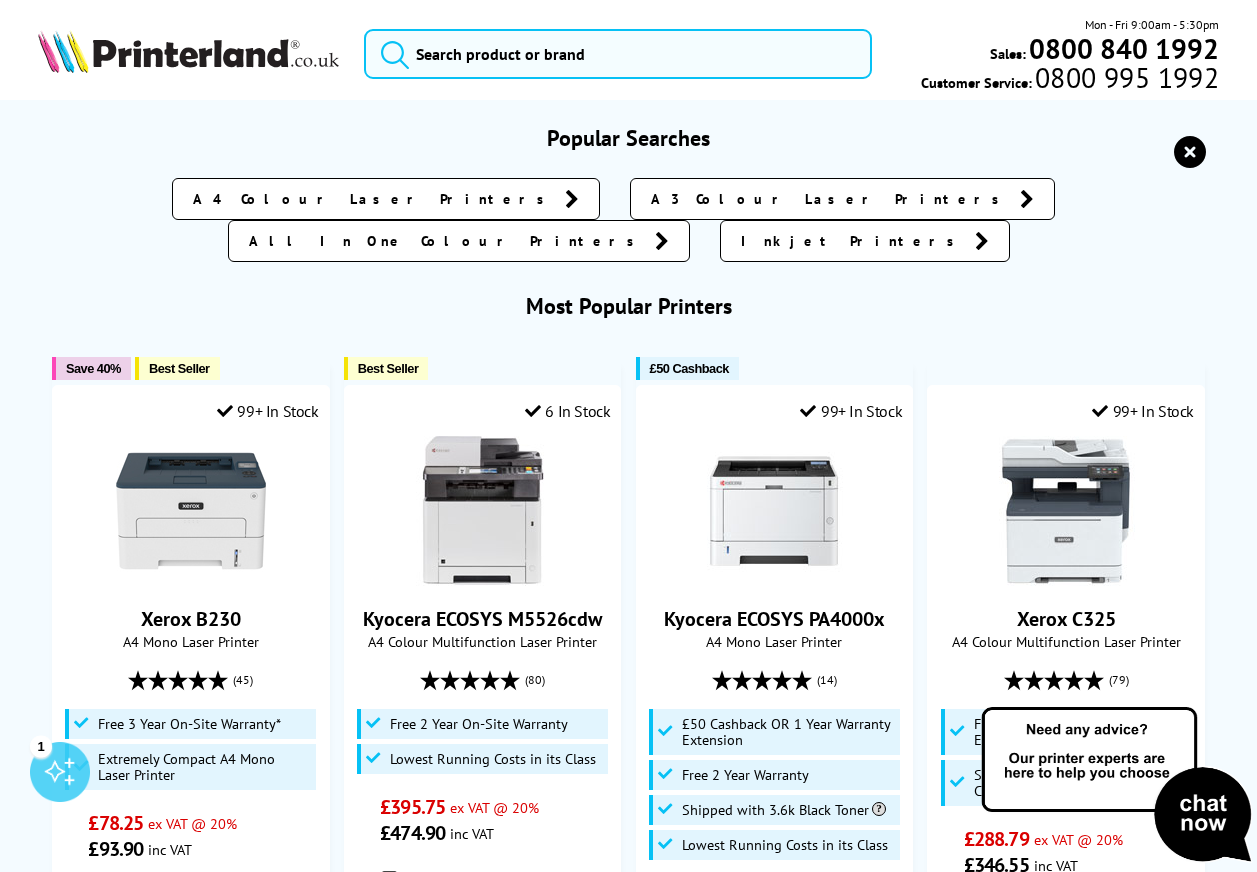 click at bounding box center (1027, 199) 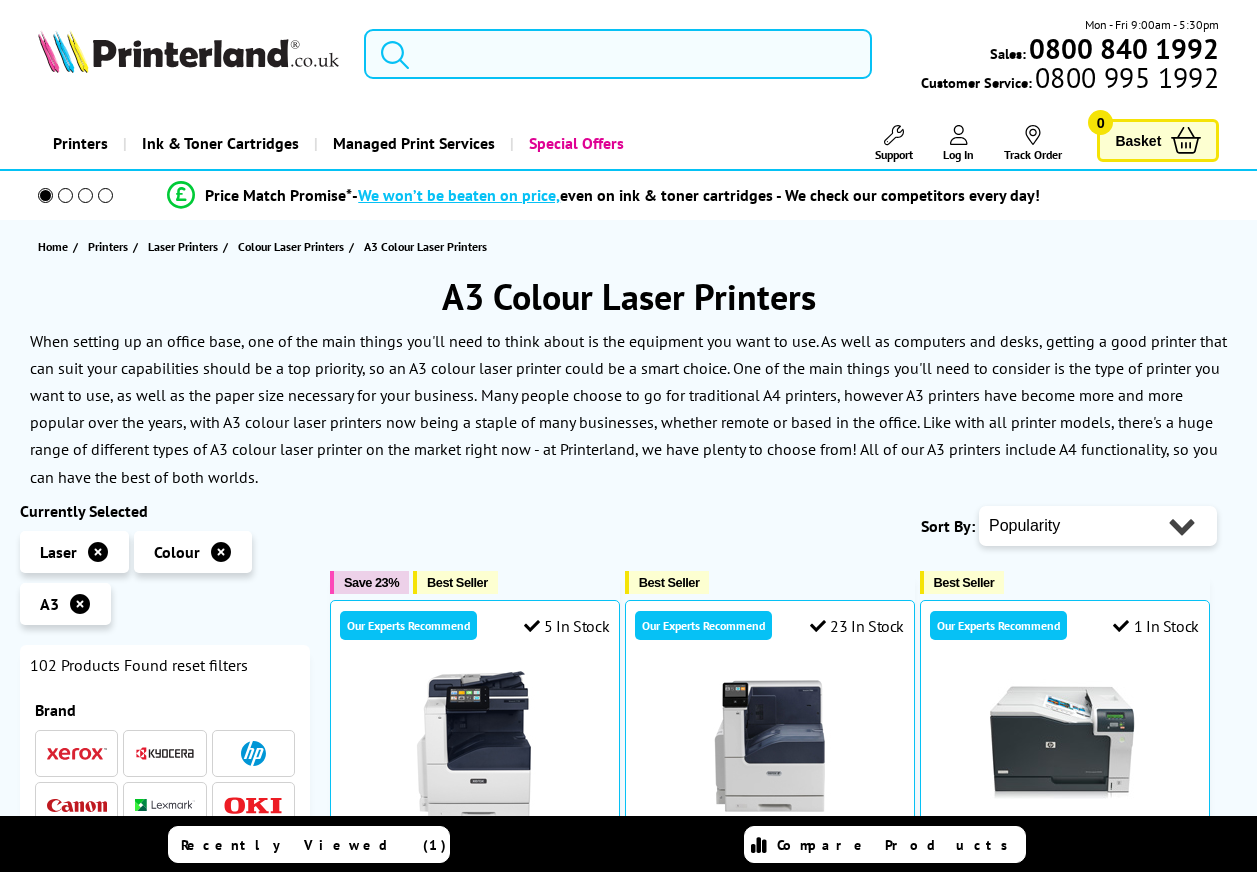 scroll, scrollTop: 0, scrollLeft: 0, axis: both 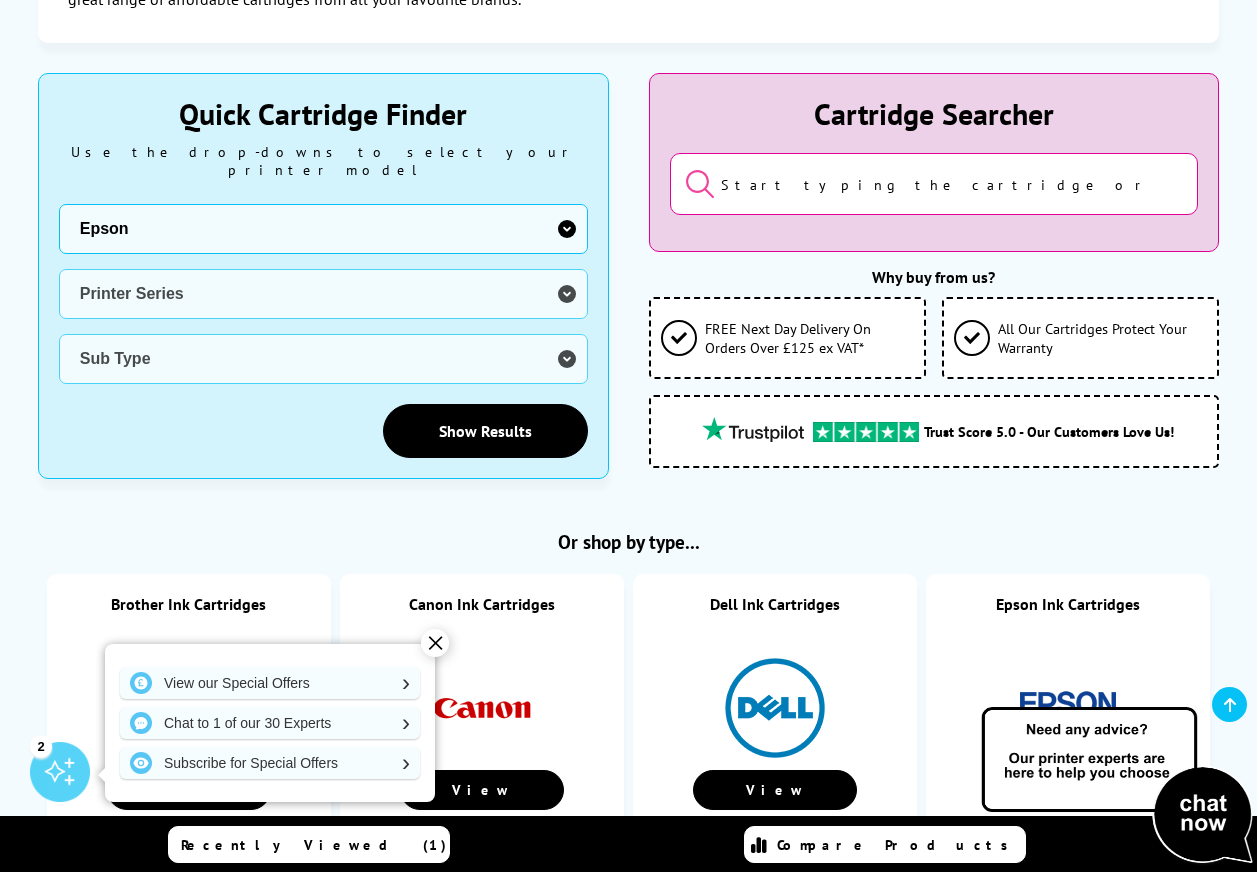 click on "Manufacturer
Brother
Canon
Cubify
Dell
Dymo
Epson
HP
Kodak
Konica Minolta
Kyocera
Lexmark
OKI
Panasonic
Pantum
Pitney Bowes
Ricoh
Sagem
Samsung
Sharp
Tally
Xerox
Zebra" at bounding box center (323, 229) 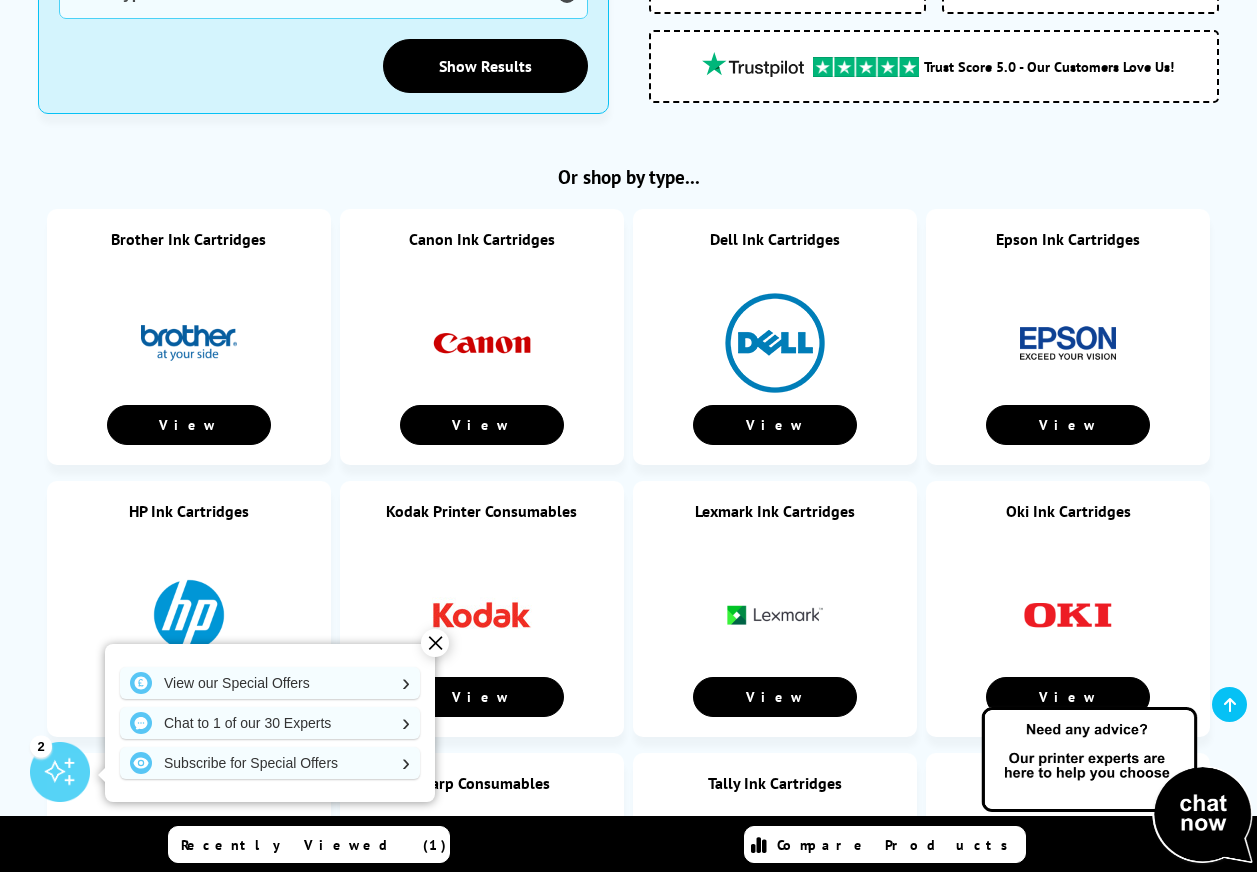 scroll, scrollTop: 900, scrollLeft: 0, axis: vertical 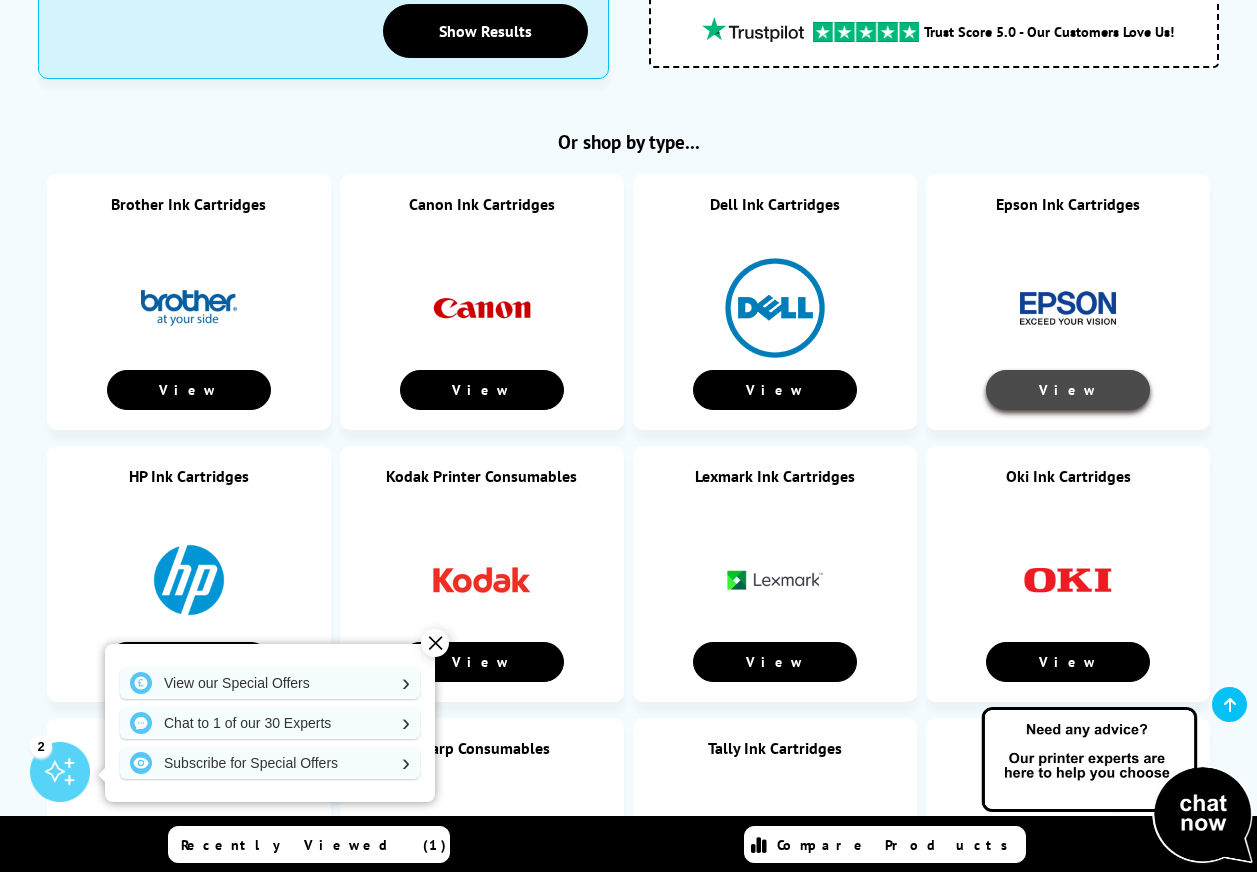 click on "View" at bounding box center (1068, 390) 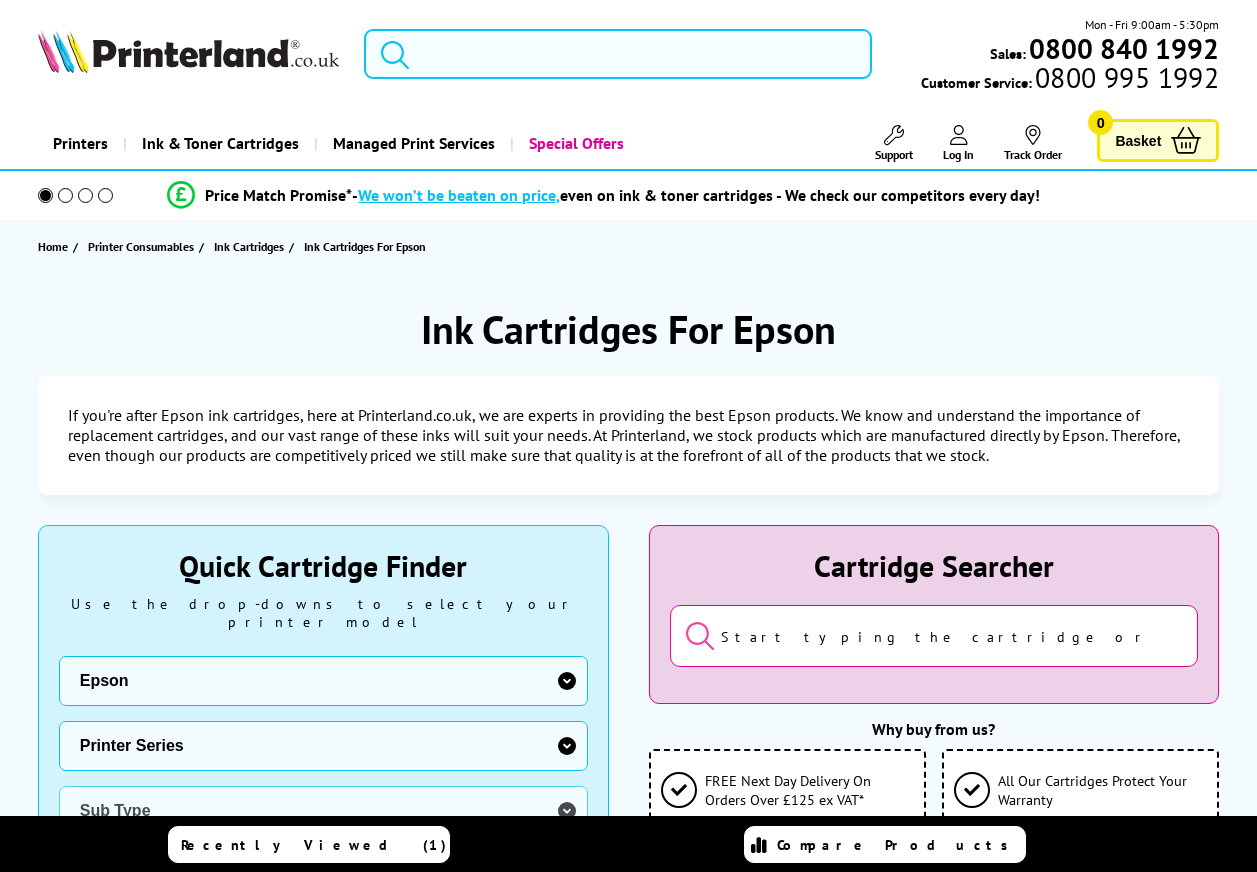 scroll, scrollTop: 0, scrollLeft: 0, axis: both 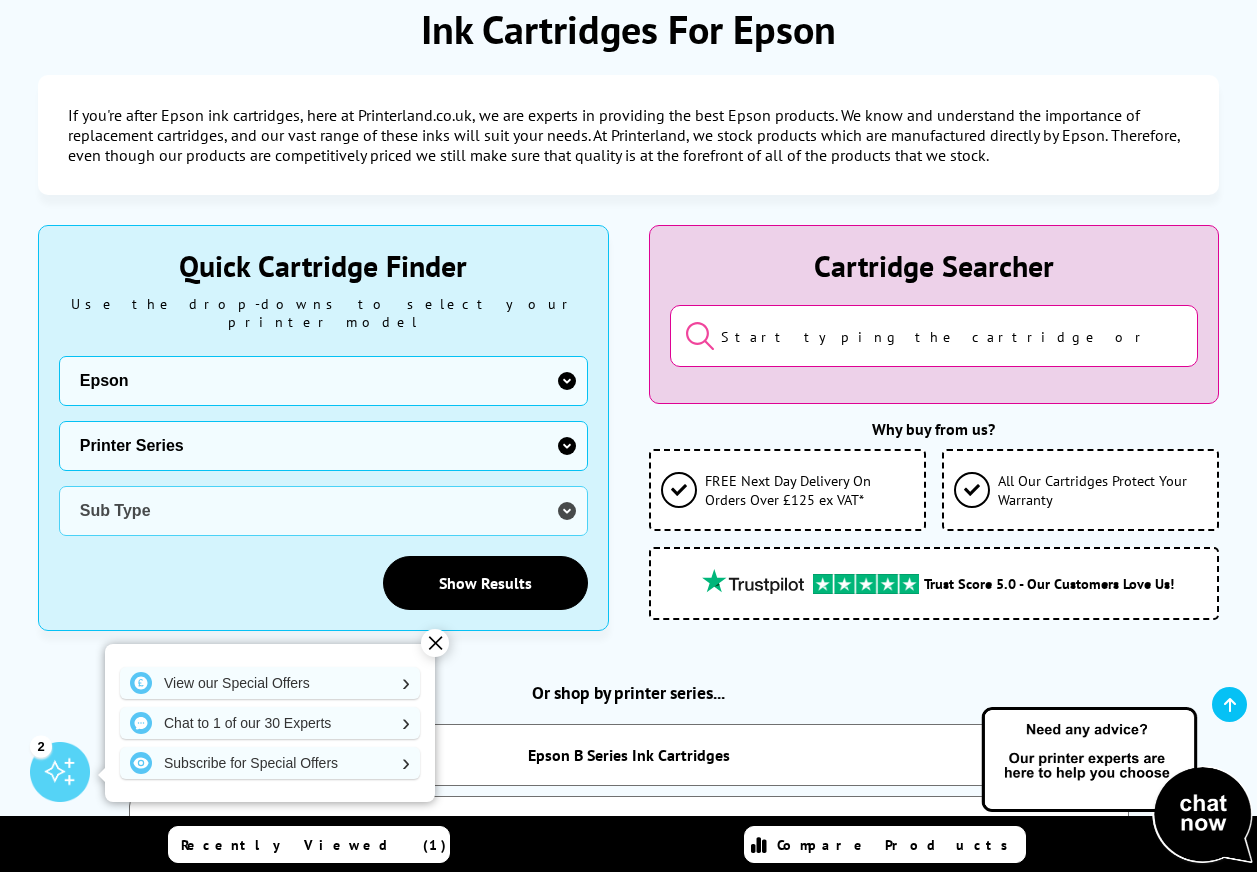 click on "Manufacturer
Brother
Canon
Cubify
Dell
Dymo
Epson
HP
Kodak
Konica Minolta
Kyocera
Lexmark
OKI
Panasonic
Pantum
Pitney Bowes
Ricoh
Sagem
Samsung
Sharp
Tally
Xerox
Zebra" at bounding box center (323, 381) 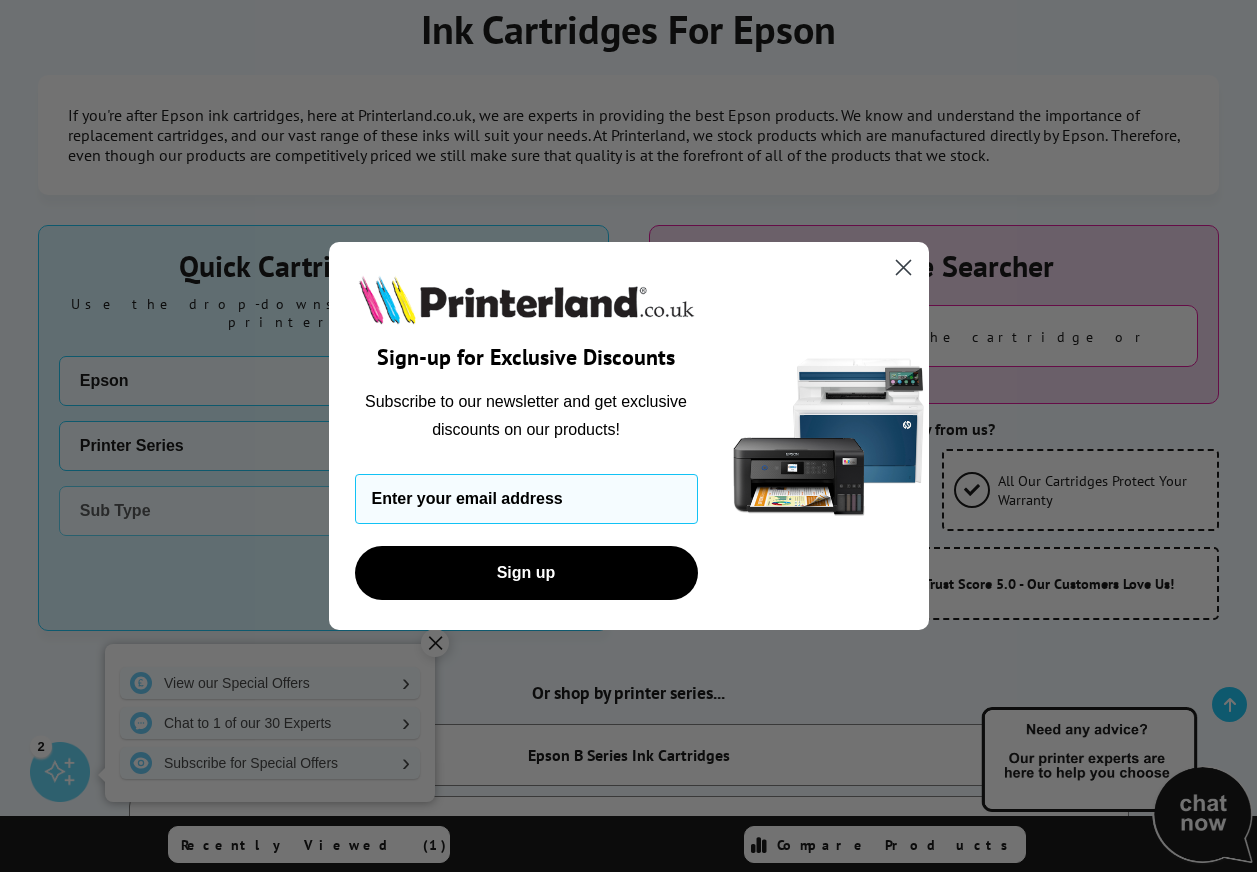 click at bounding box center (902, 267) 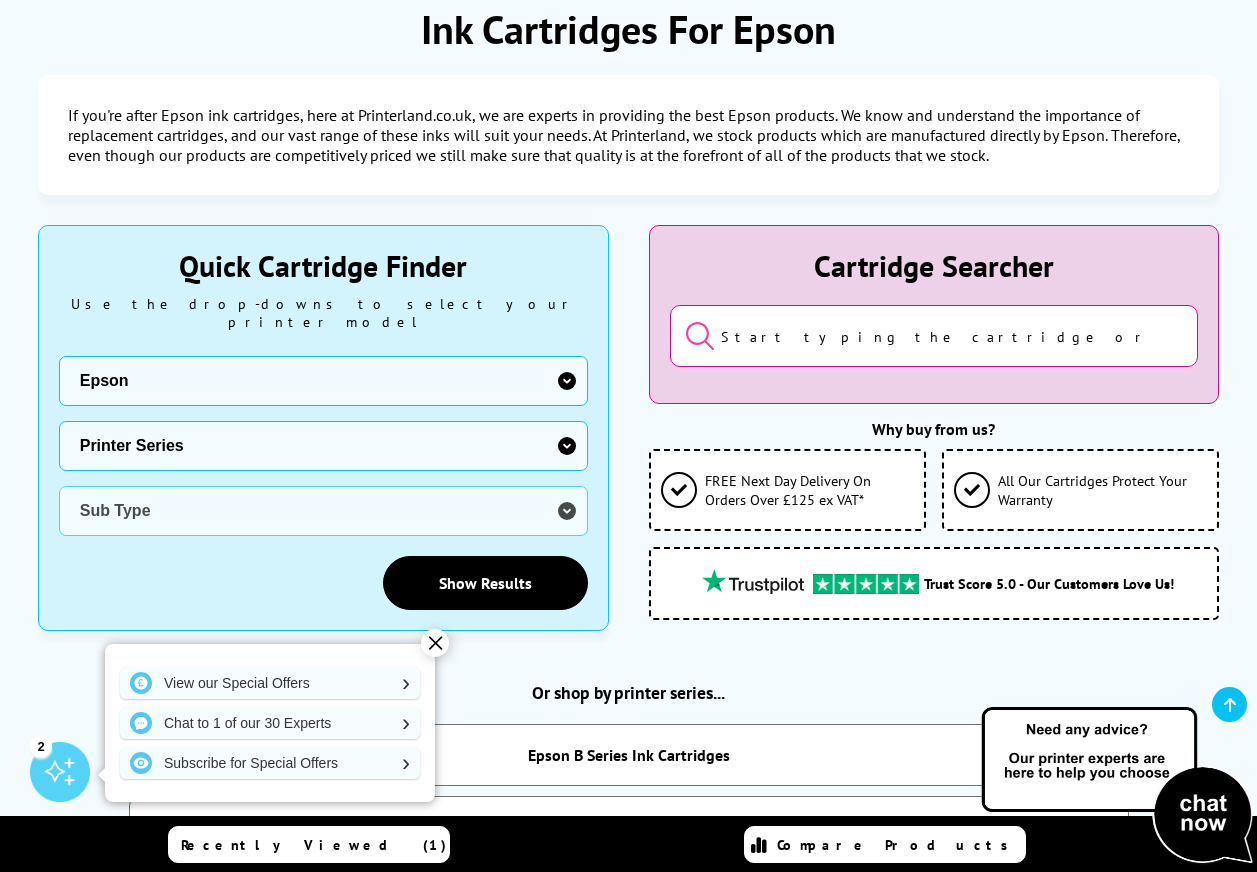 click on "✕" at bounding box center [435, 643] 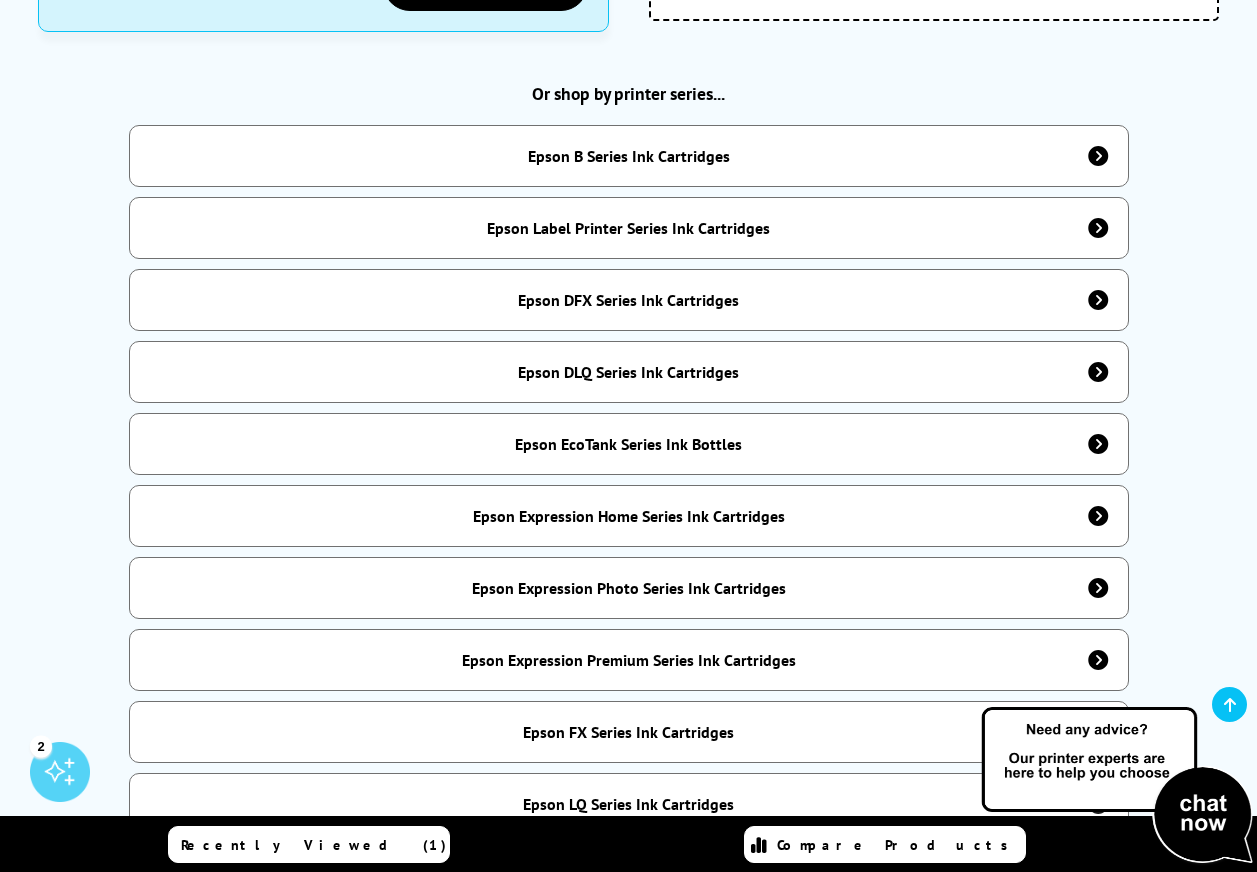 scroll, scrollTop: 900, scrollLeft: 0, axis: vertical 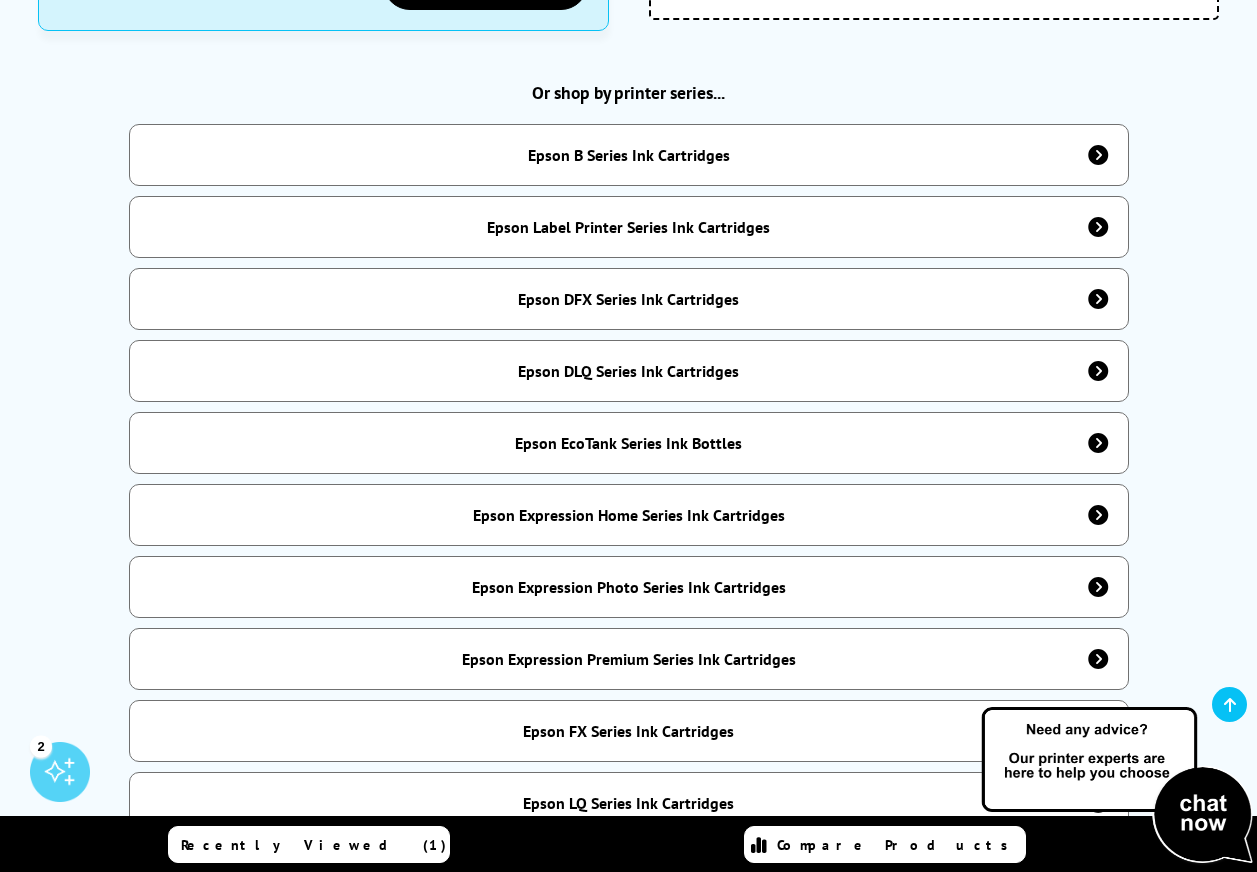 click at bounding box center [1098, 155] 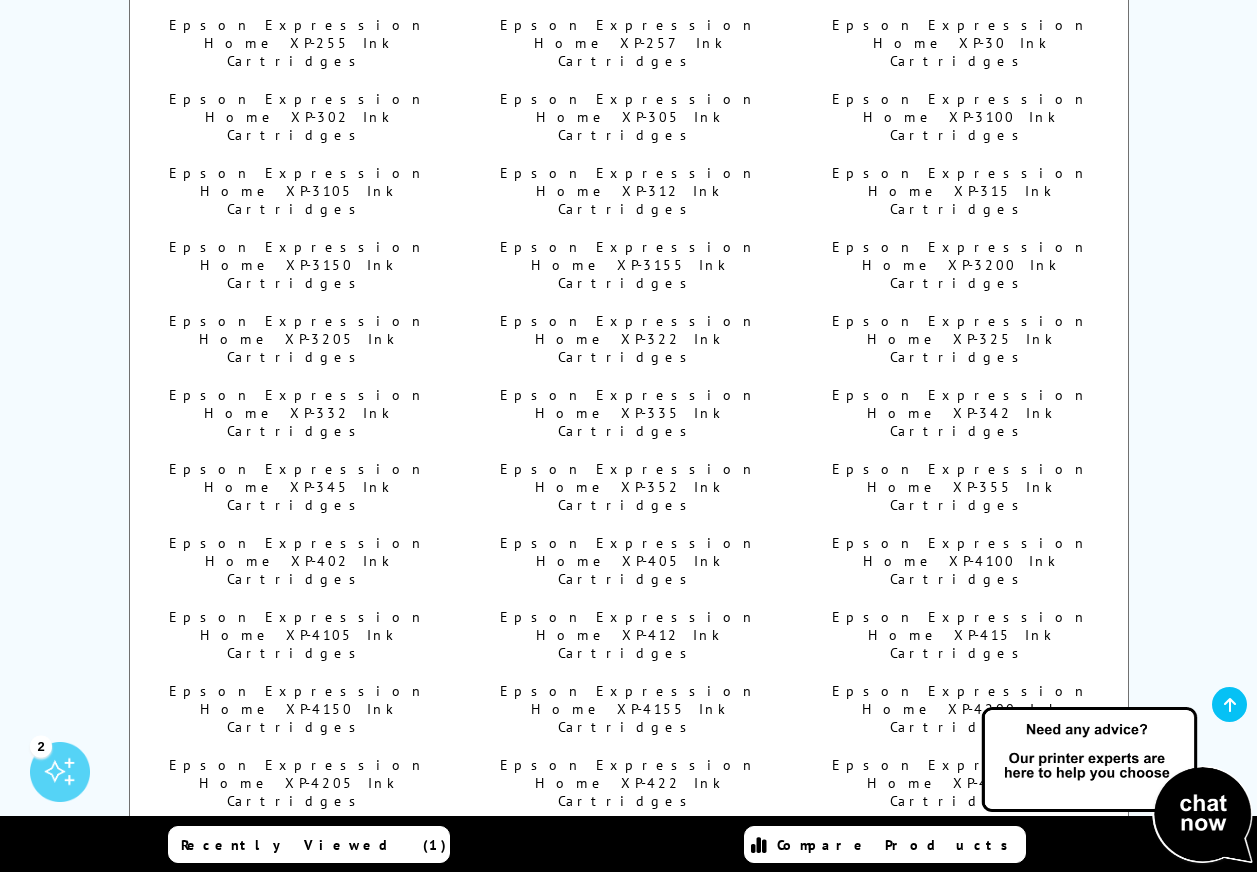 scroll, scrollTop: 1800, scrollLeft: 0, axis: vertical 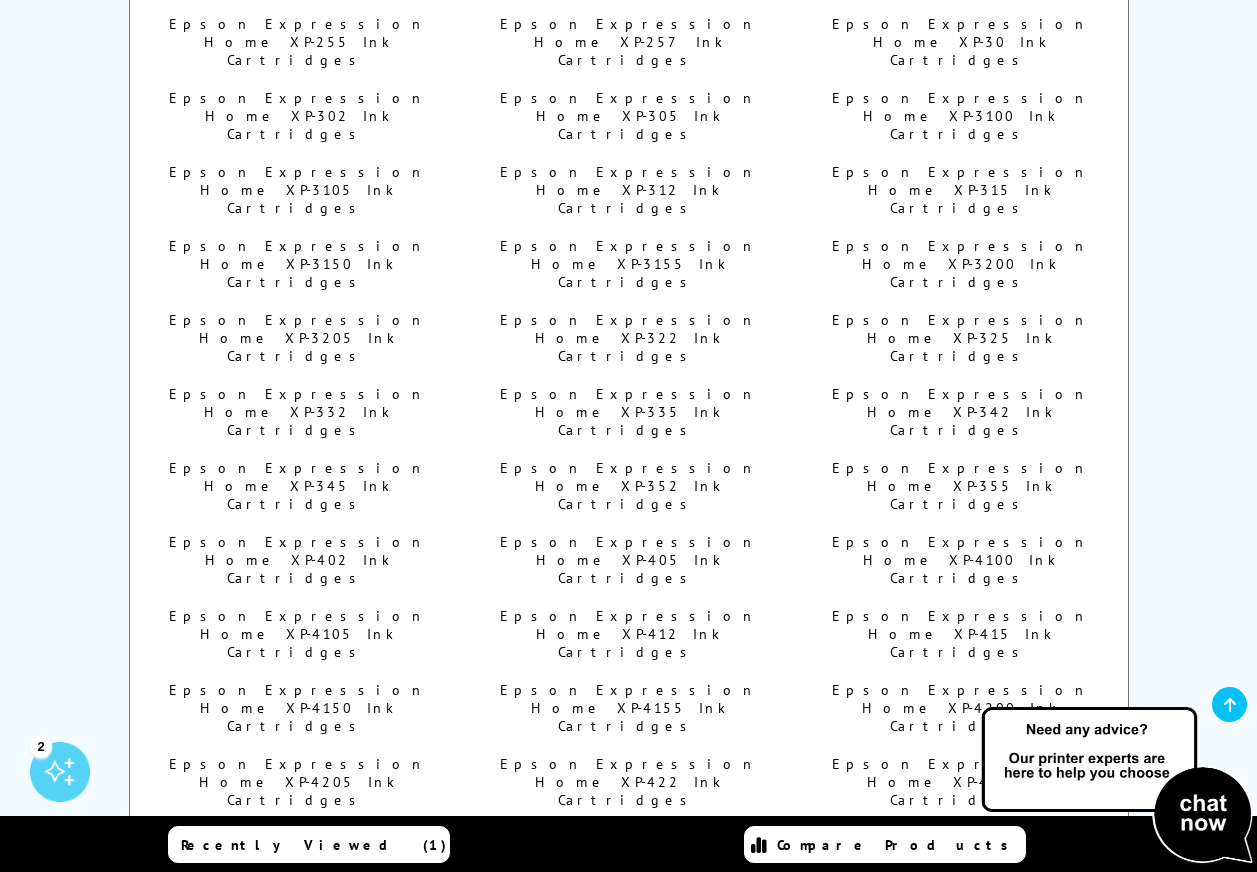 click on "Epson Expression Home XP-432  Ink Cartridges" at bounding box center (297, 856) 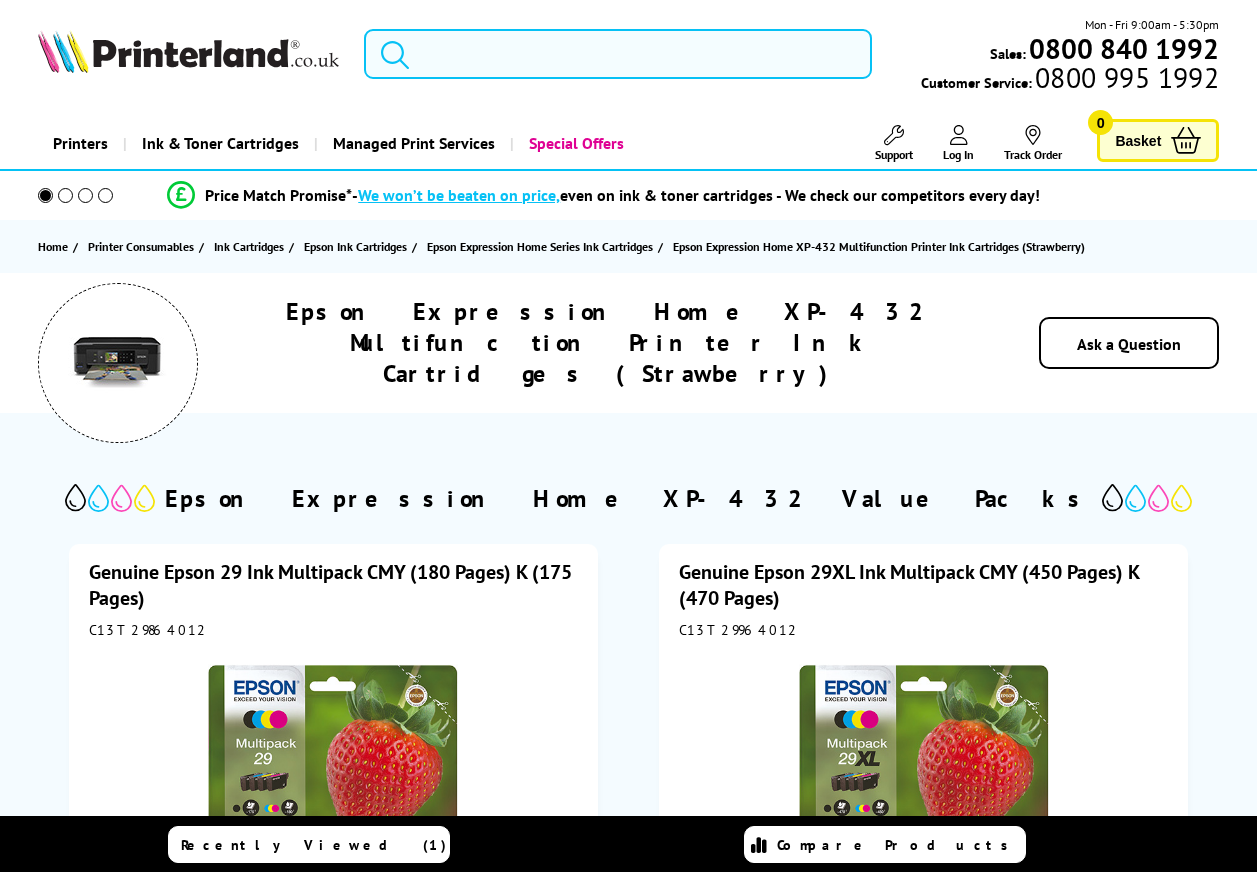 scroll, scrollTop: 0, scrollLeft: 0, axis: both 